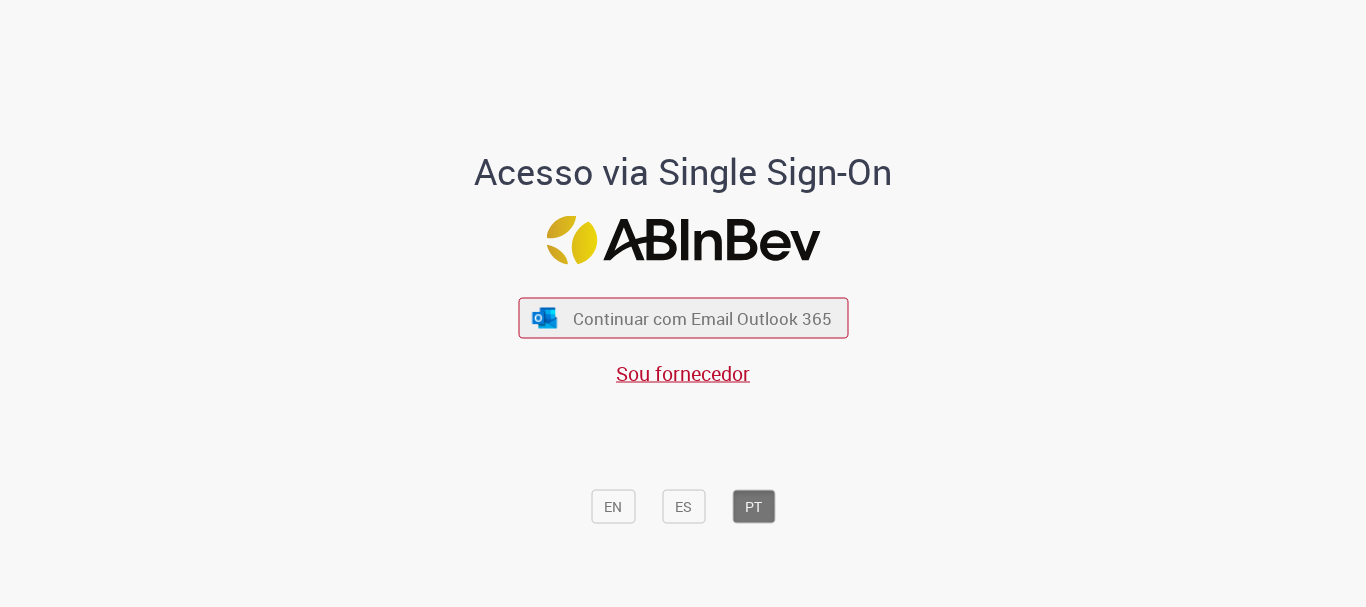 scroll, scrollTop: 0, scrollLeft: 0, axis: both 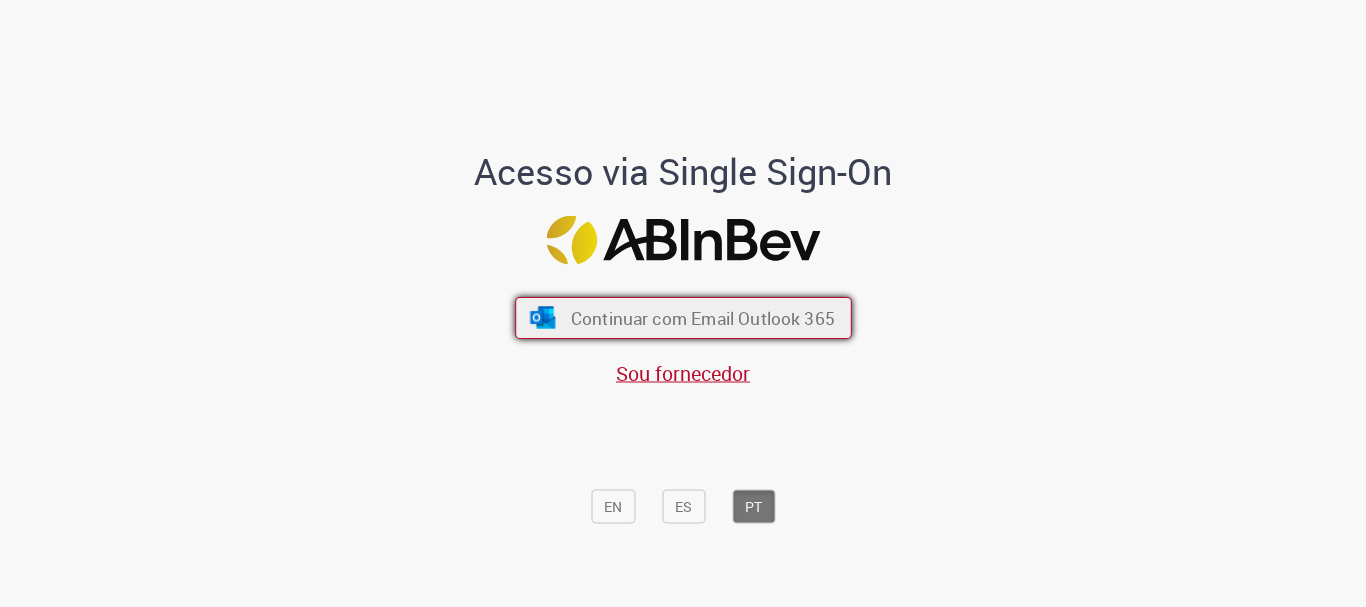 click on "Continuar com Email Outlook 365" at bounding box center [683, 318] 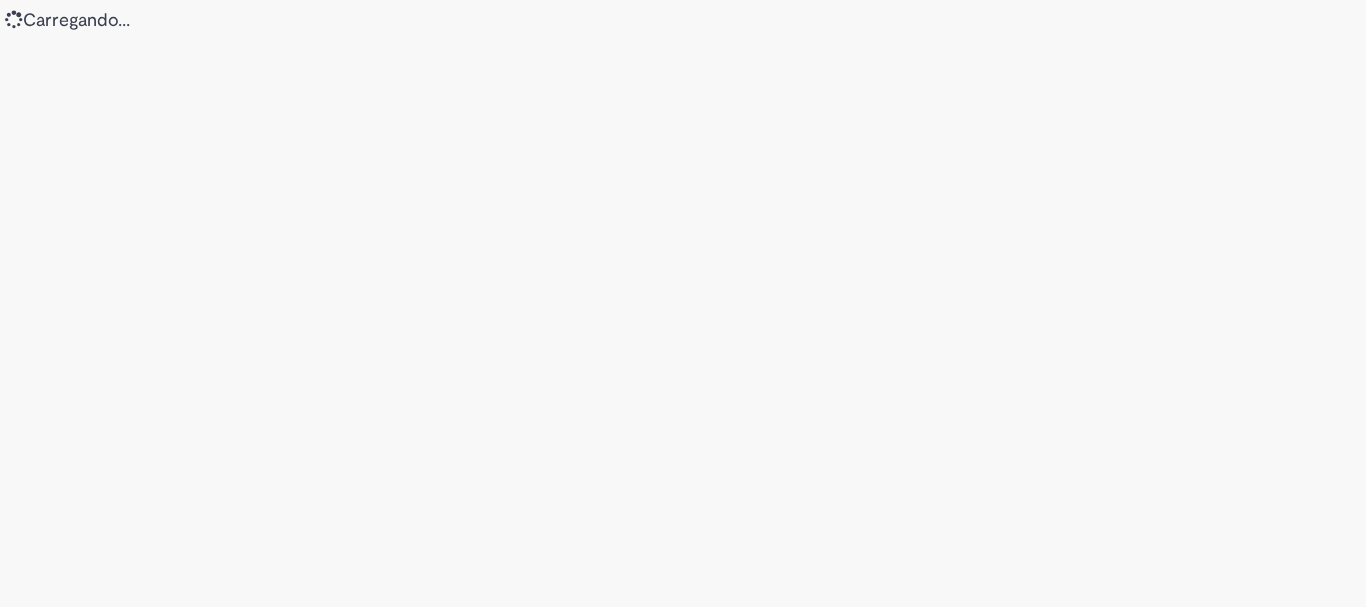 scroll, scrollTop: 0, scrollLeft: 0, axis: both 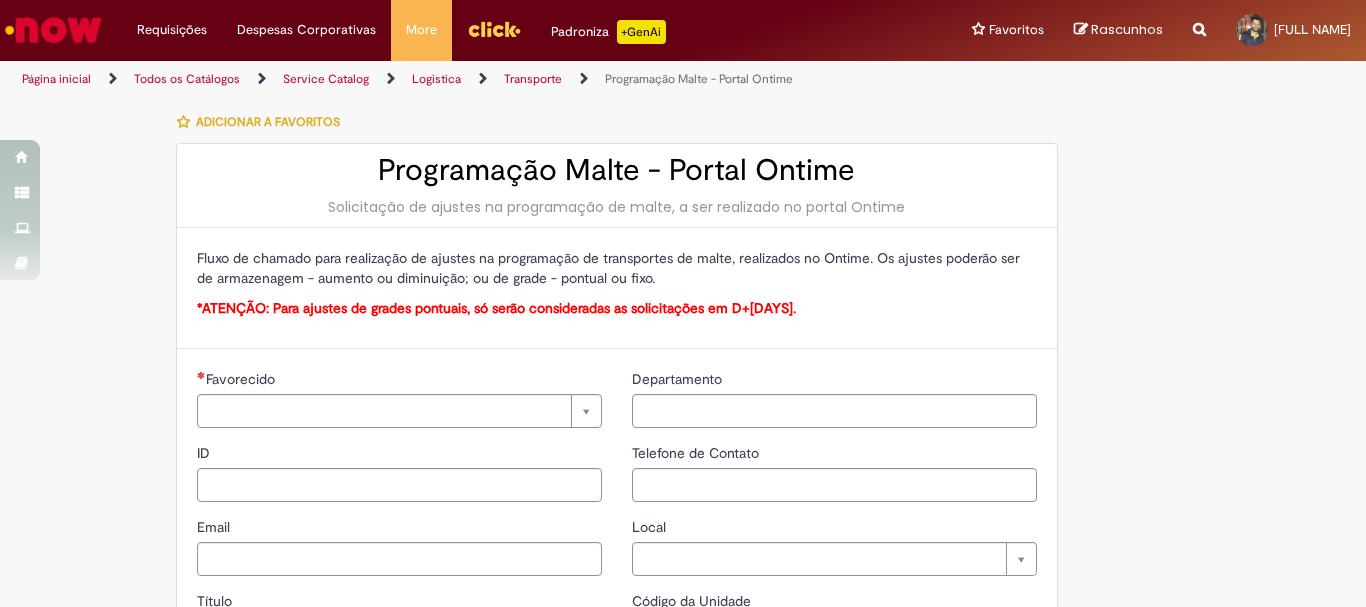 type on "********" 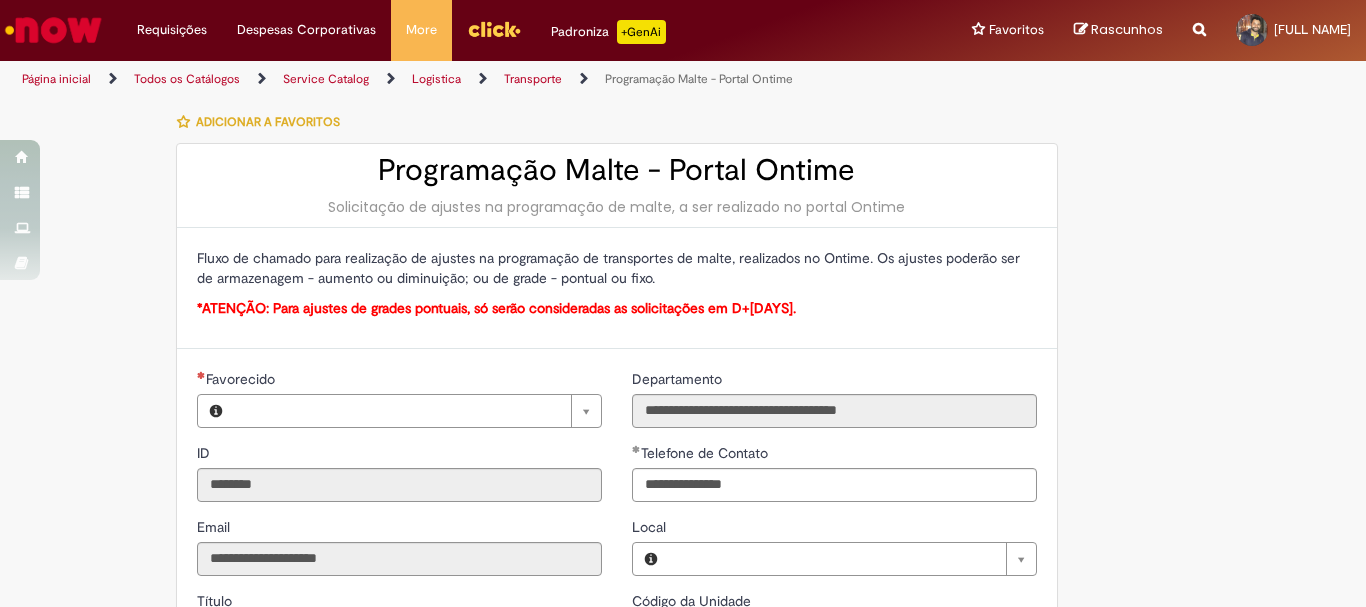 type on "**********" 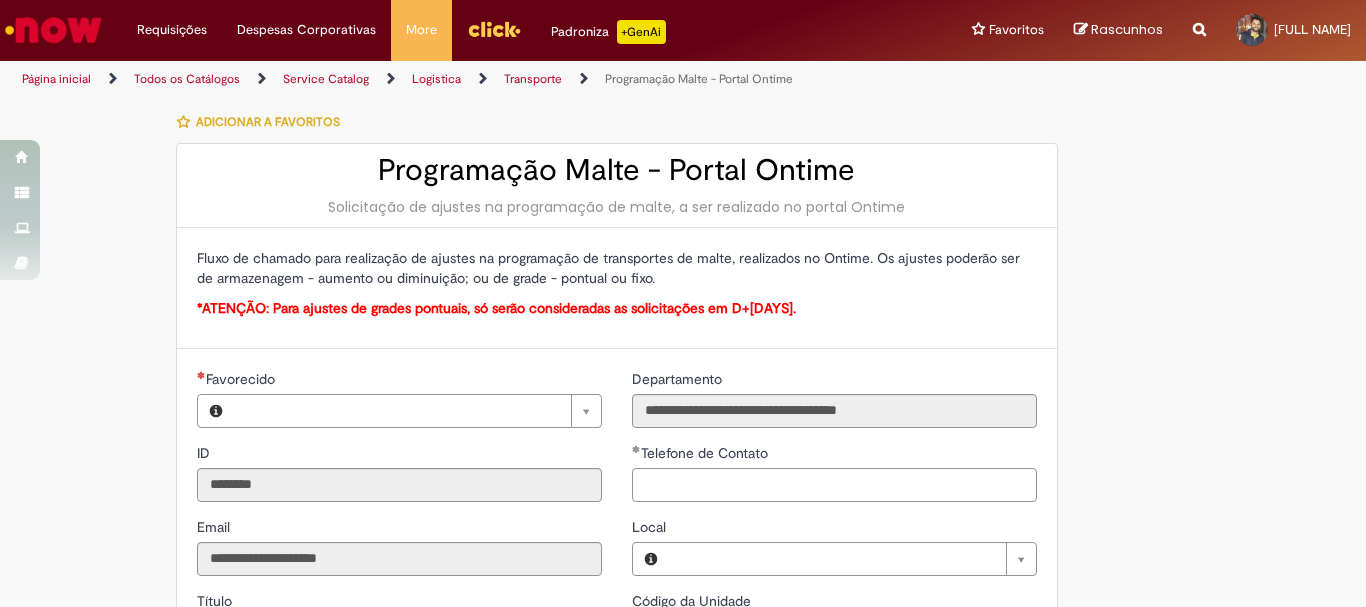 type on "**********" 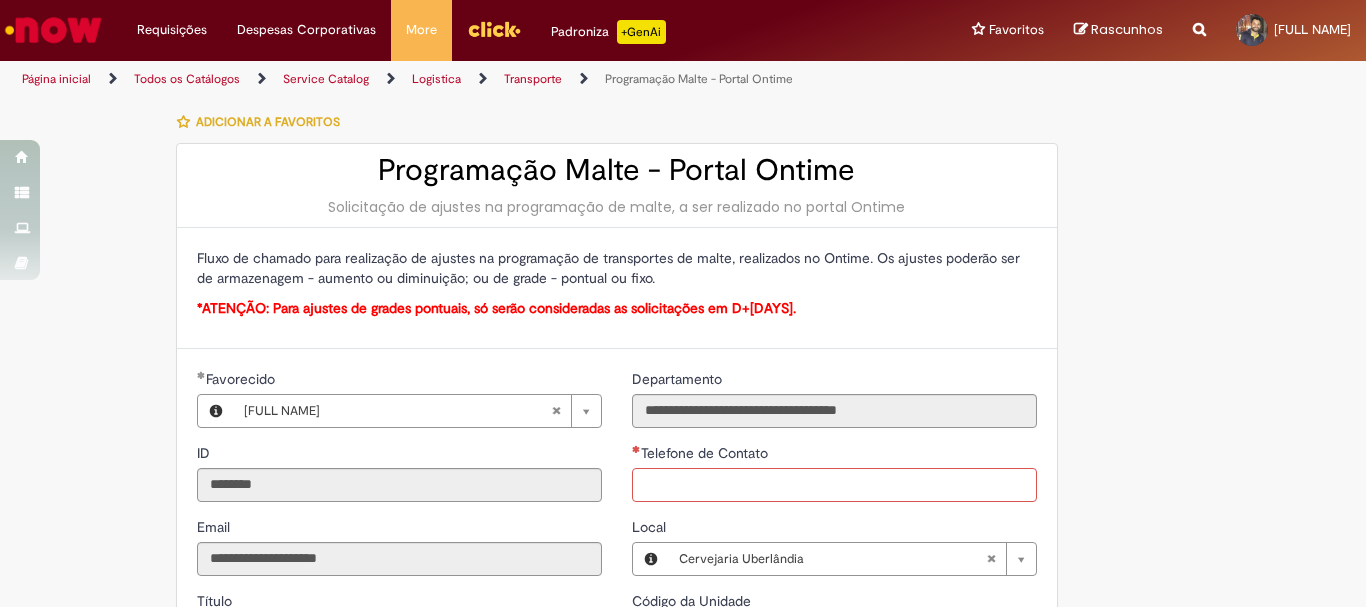 scroll, scrollTop: 200, scrollLeft: 0, axis: vertical 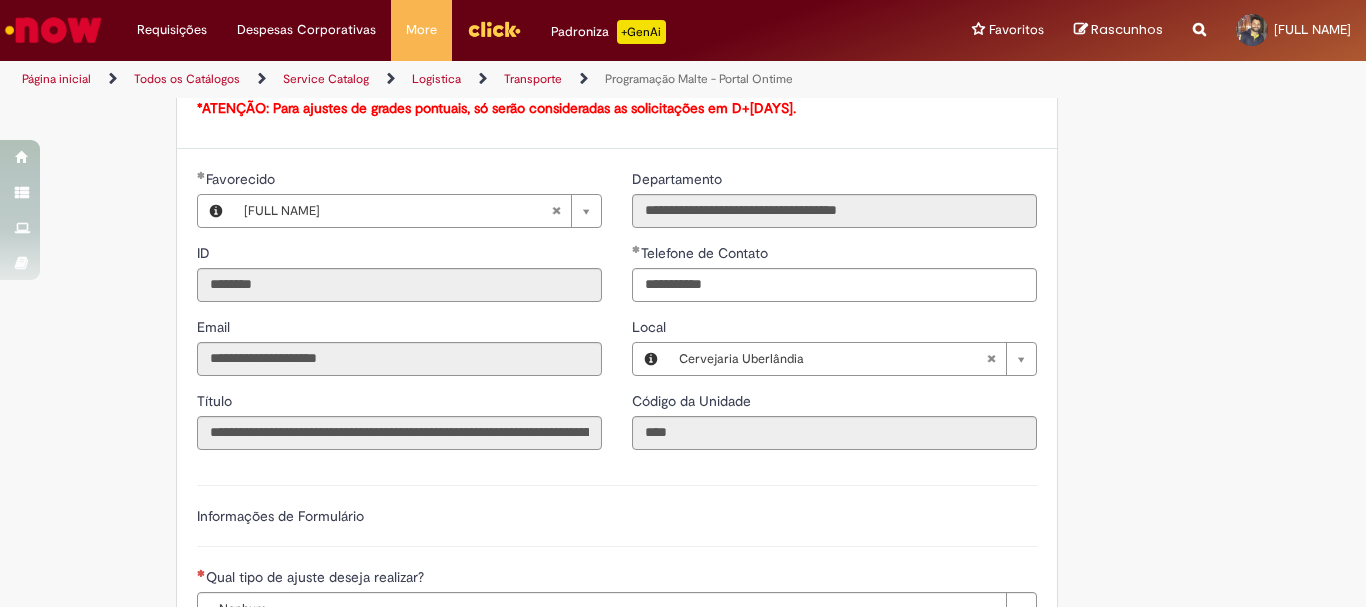 type on "**********" 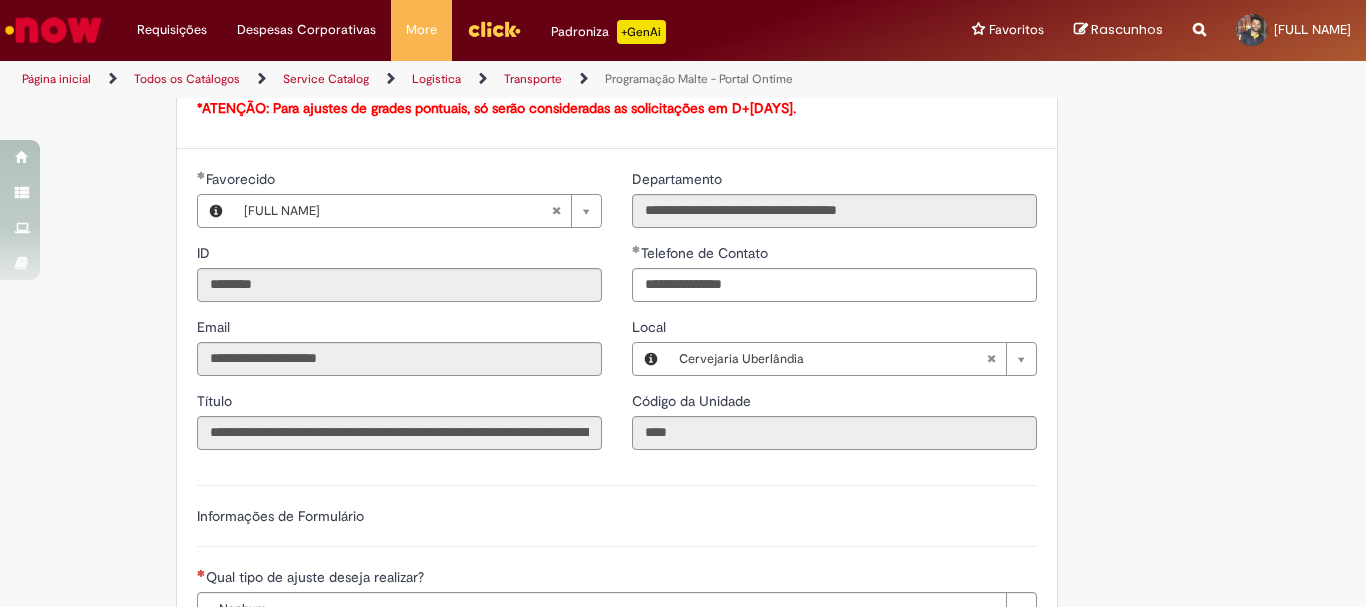 click on "**********" at bounding box center (683, 497) 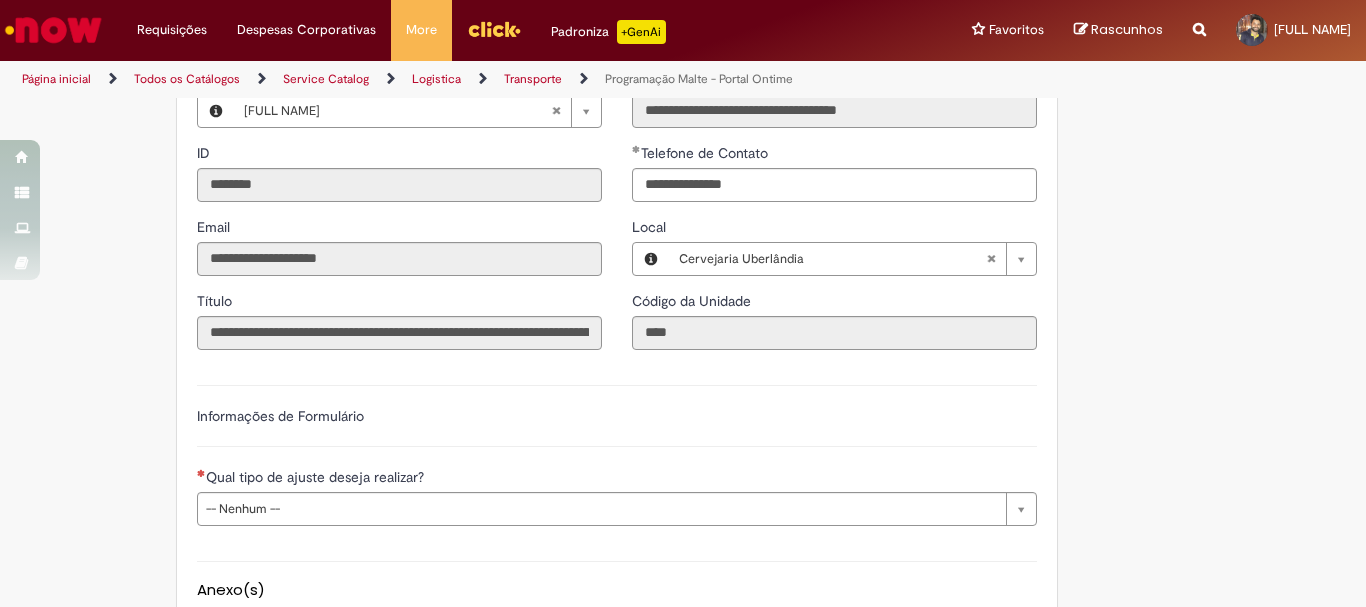 scroll, scrollTop: 500, scrollLeft: 0, axis: vertical 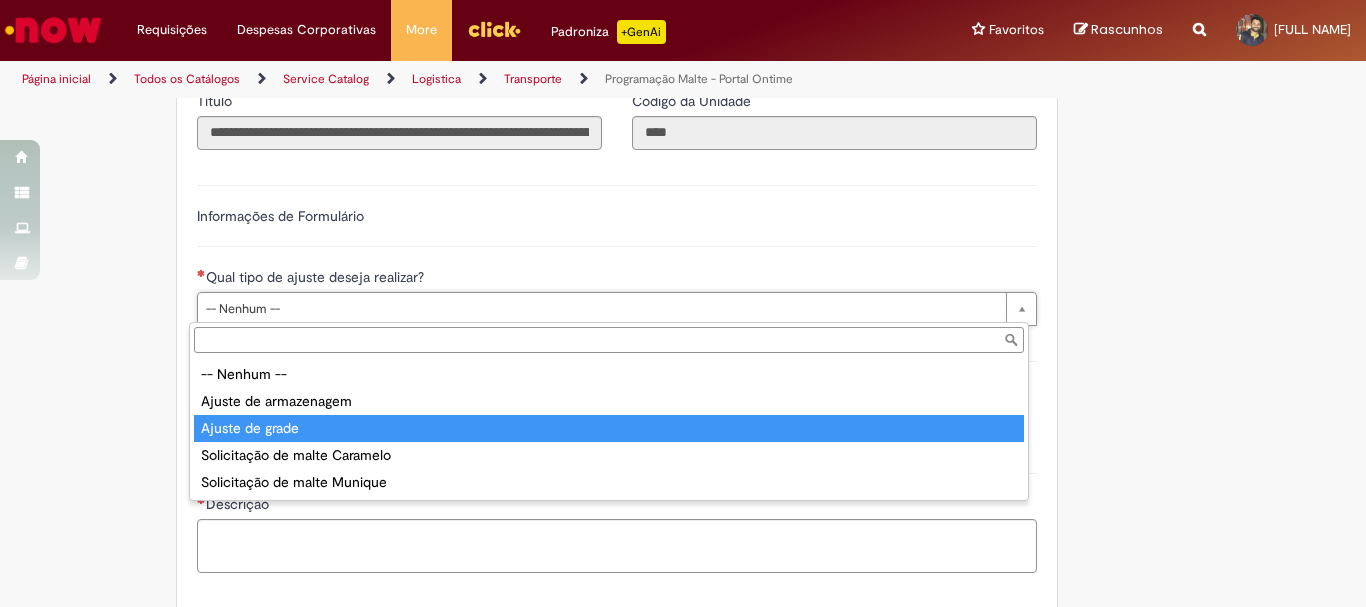 select on "**********" 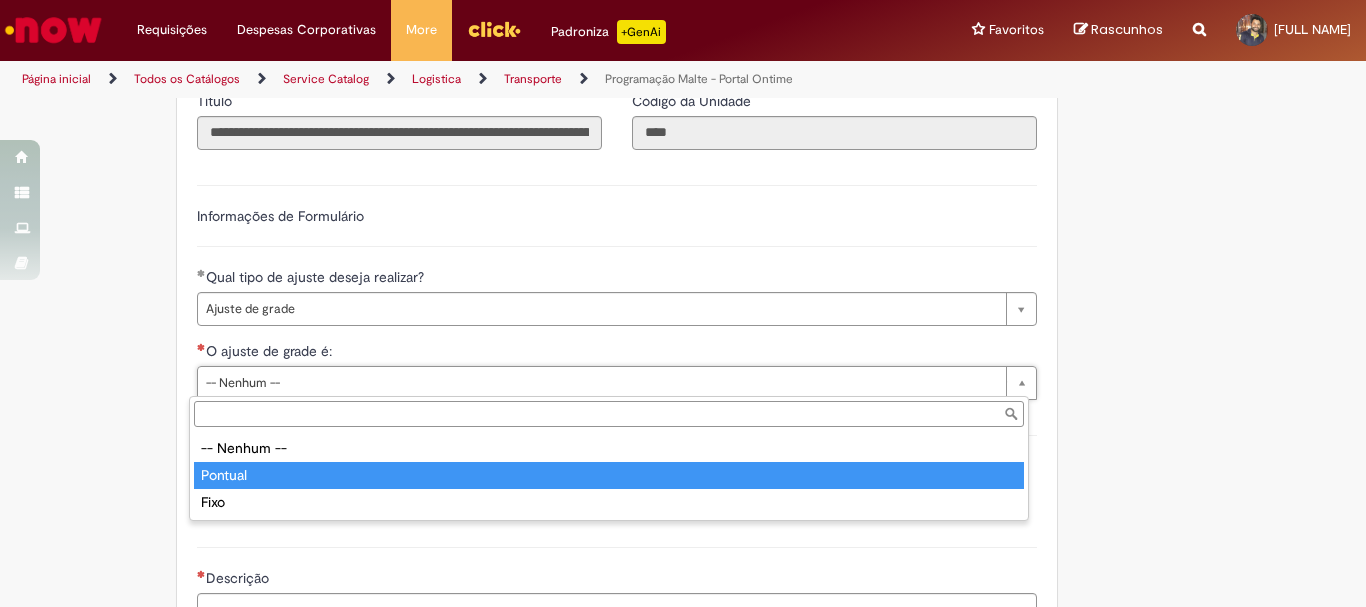 type on "*******" 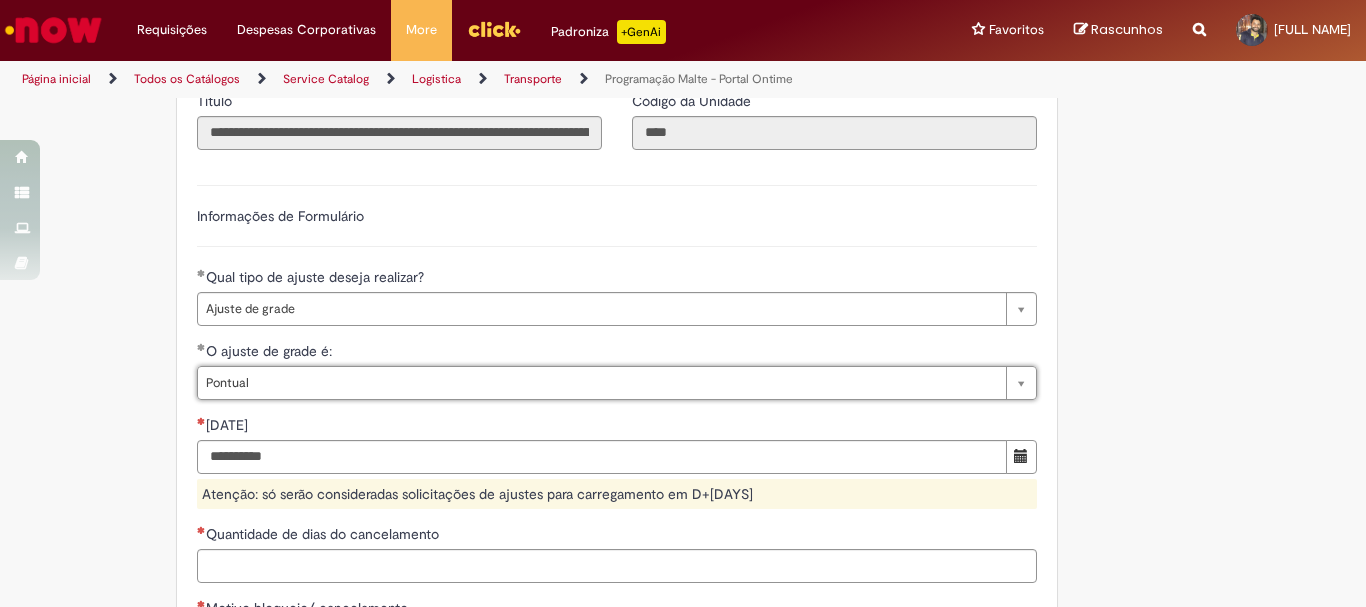 scroll, scrollTop: 800, scrollLeft: 0, axis: vertical 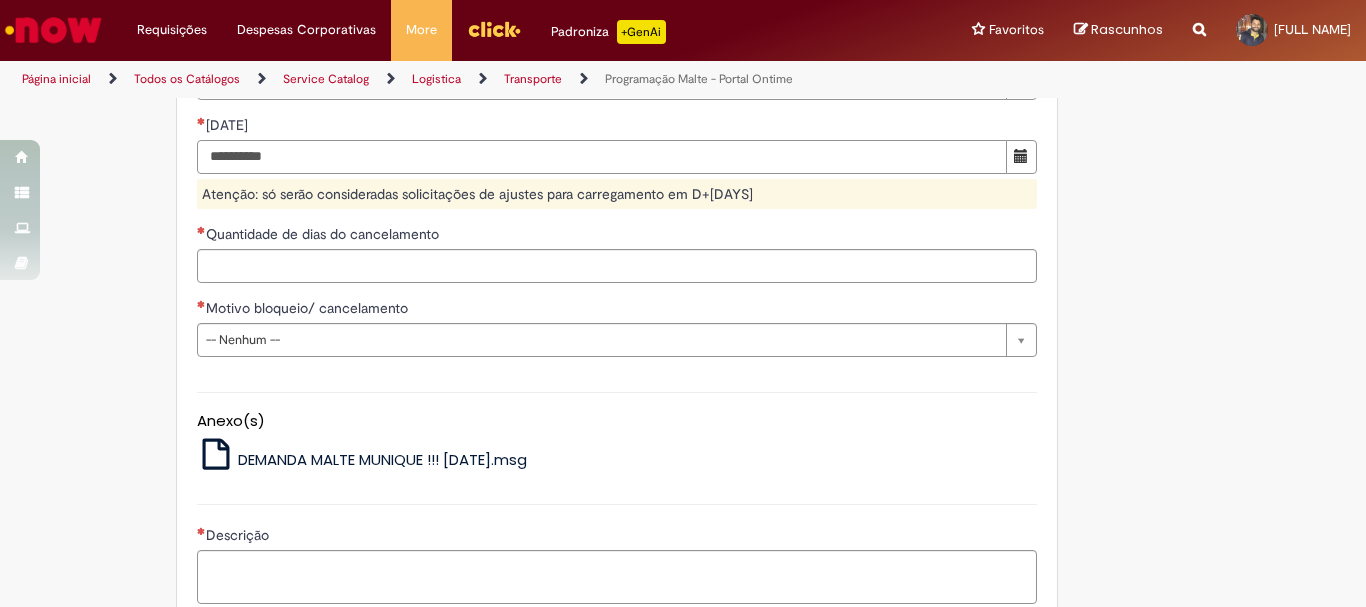 click on "[DATE]" at bounding box center [602, 157] 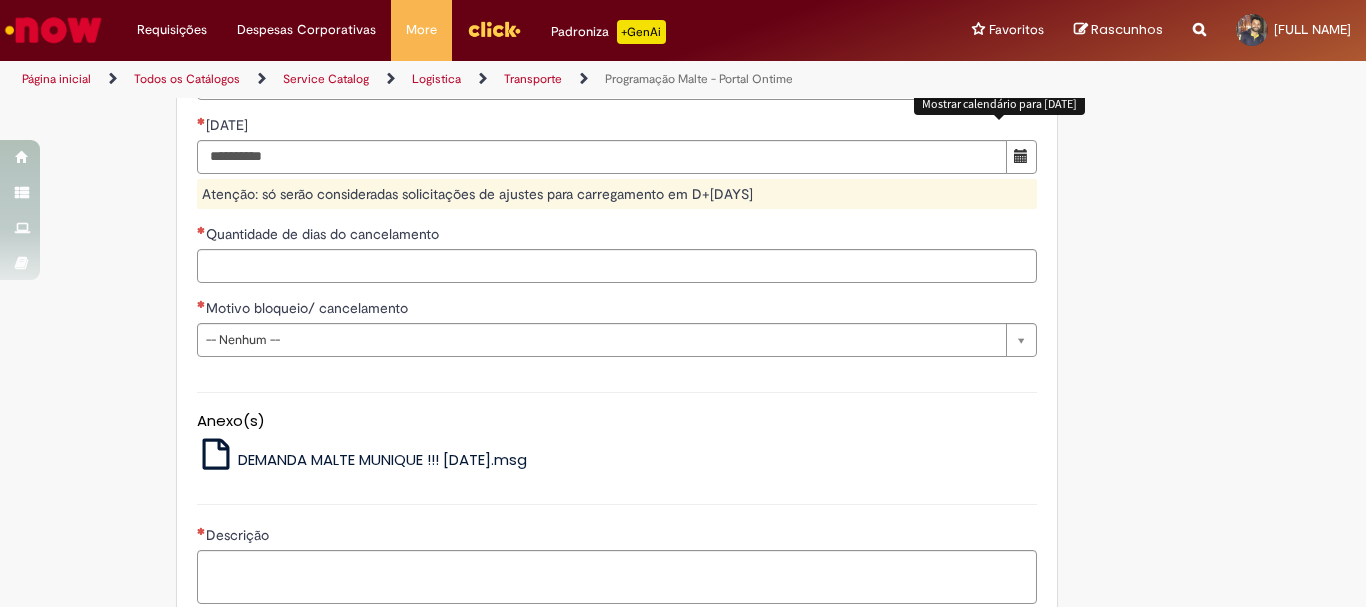 click at bounding box center [1021, 157] 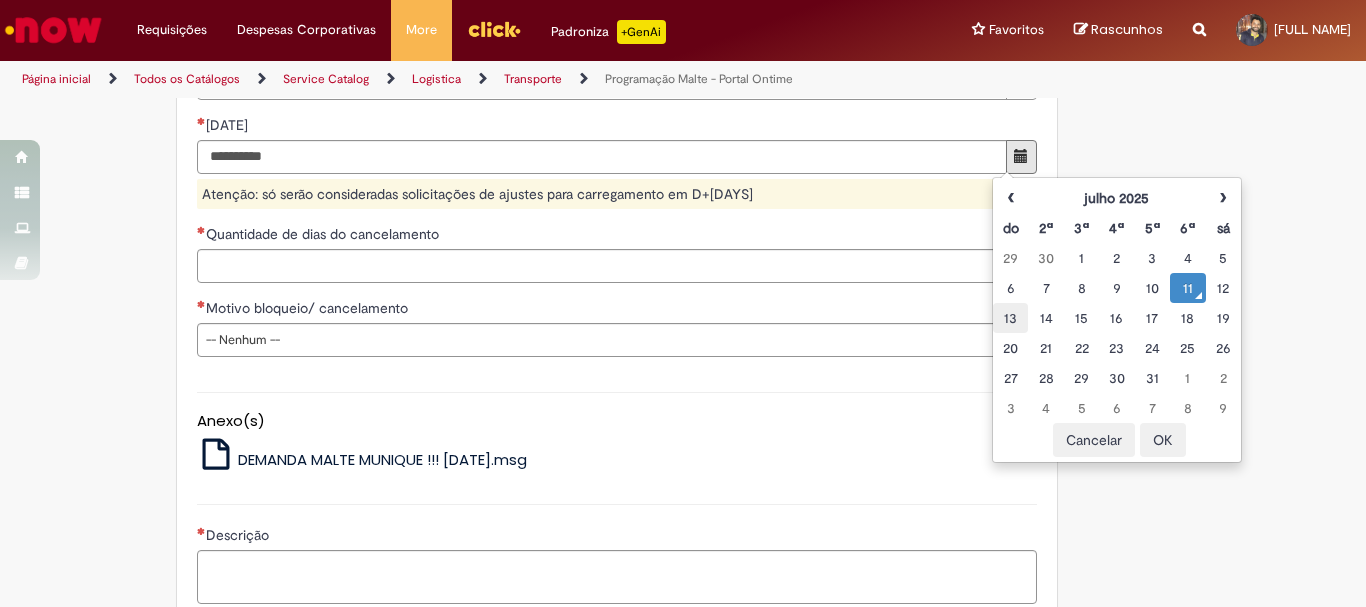 click on "13" at bounding box center (1010, 318) 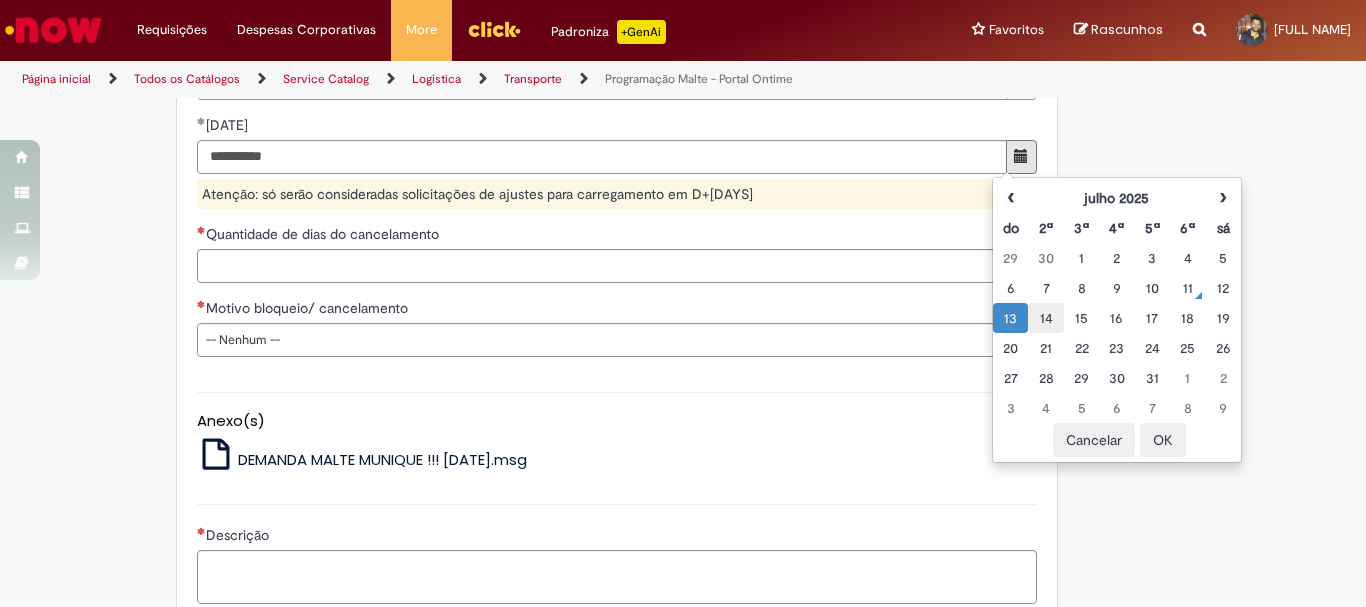 click on "14" at bounding box center [1045, 318] 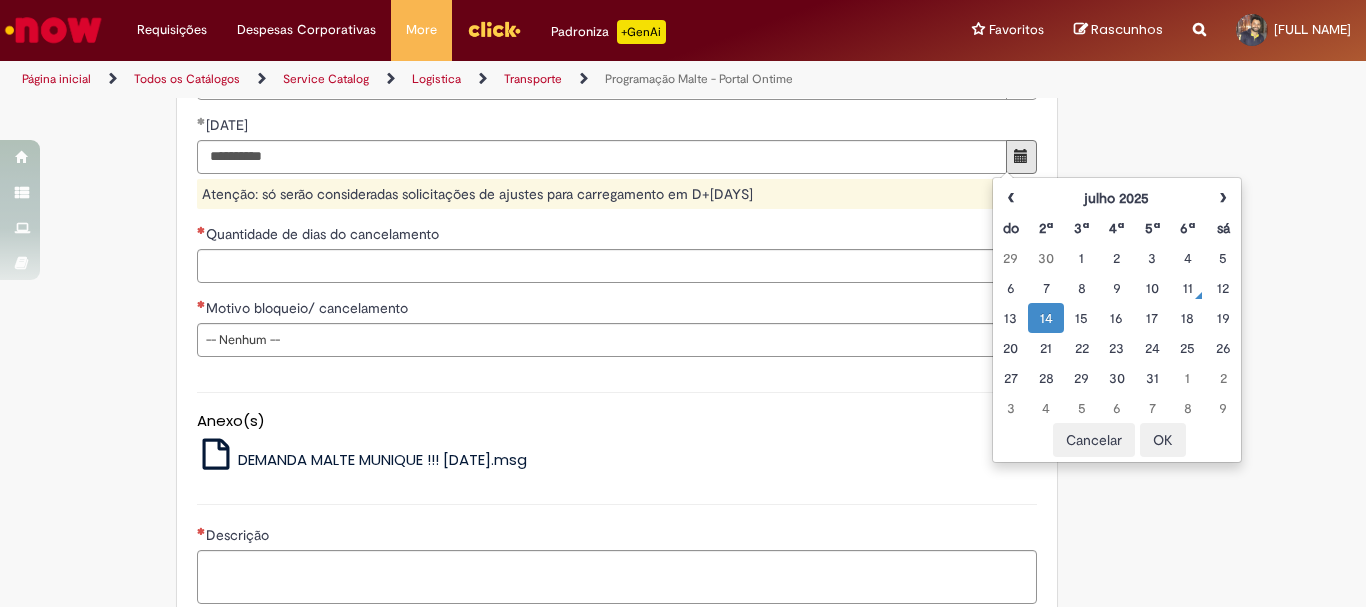 scroll, scrollTop: 700, scrollLeft: 0, axis: vertical 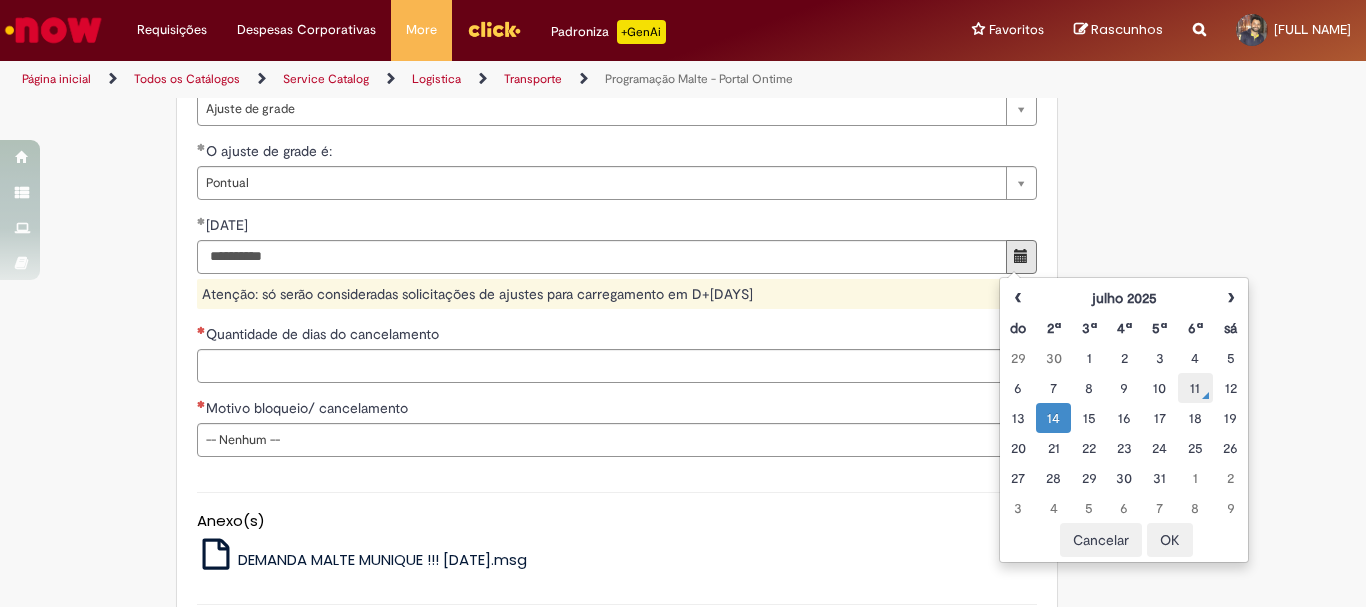 click on "11" at bounding box center [1195, 388] 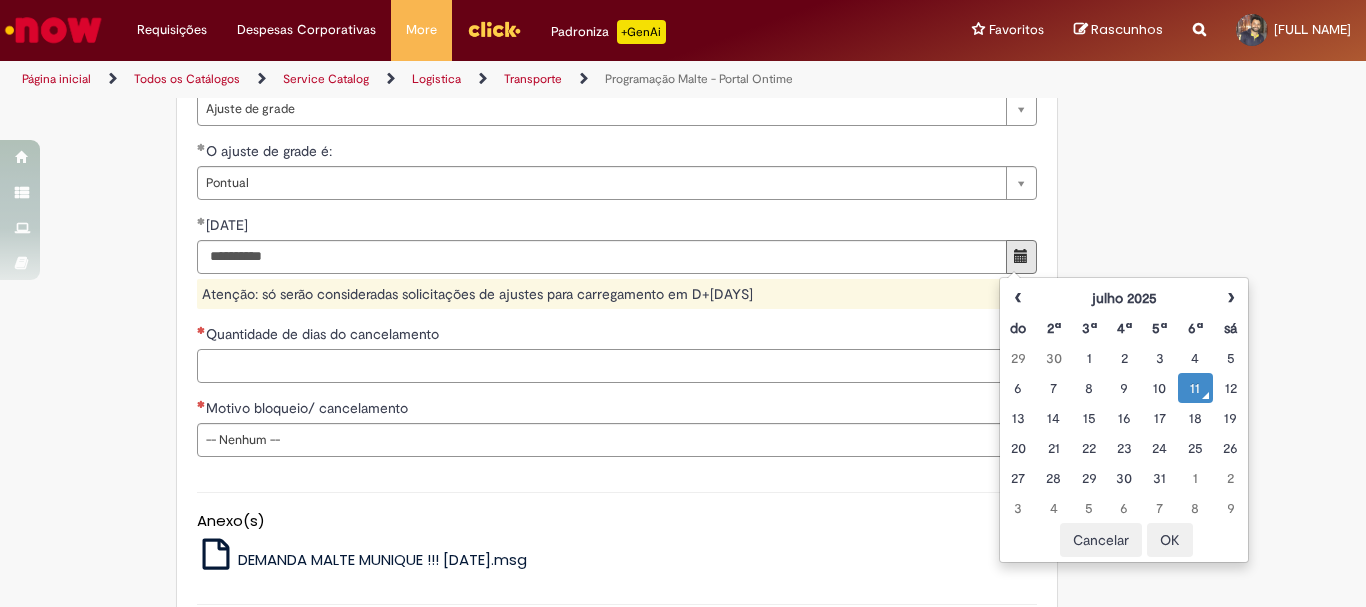 click on "**********" at bounding box center (617, 218) 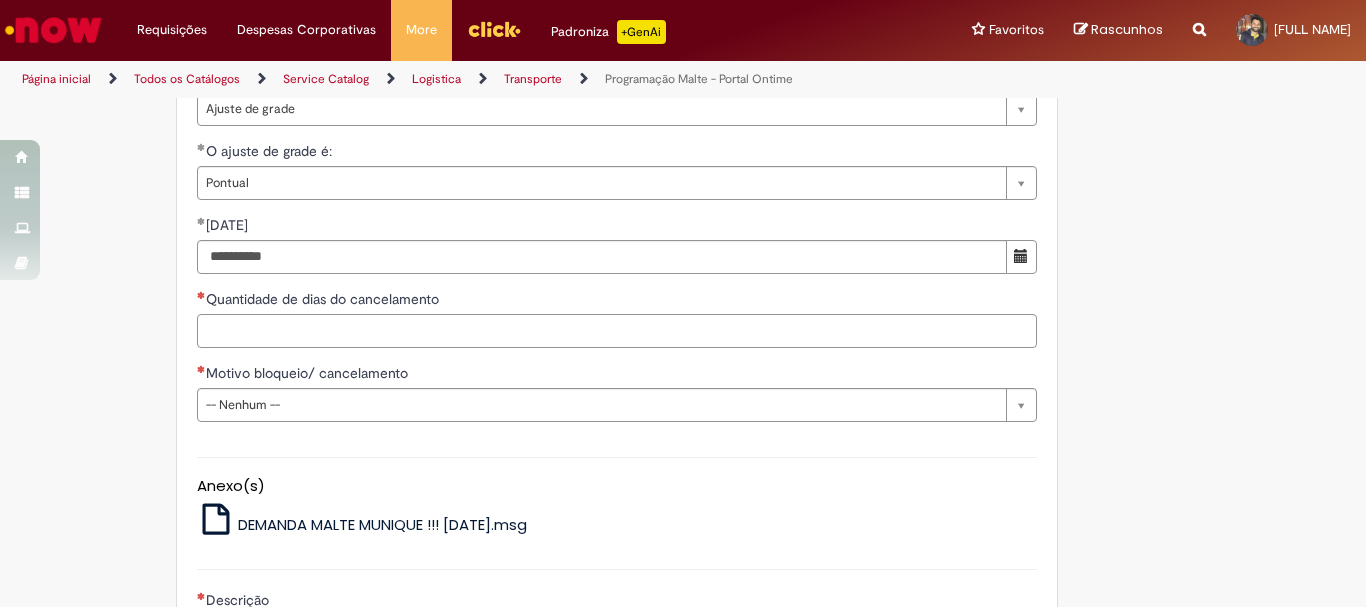 click on "Quantidade de dias do cancelamento" at bounding box center [617, 331] 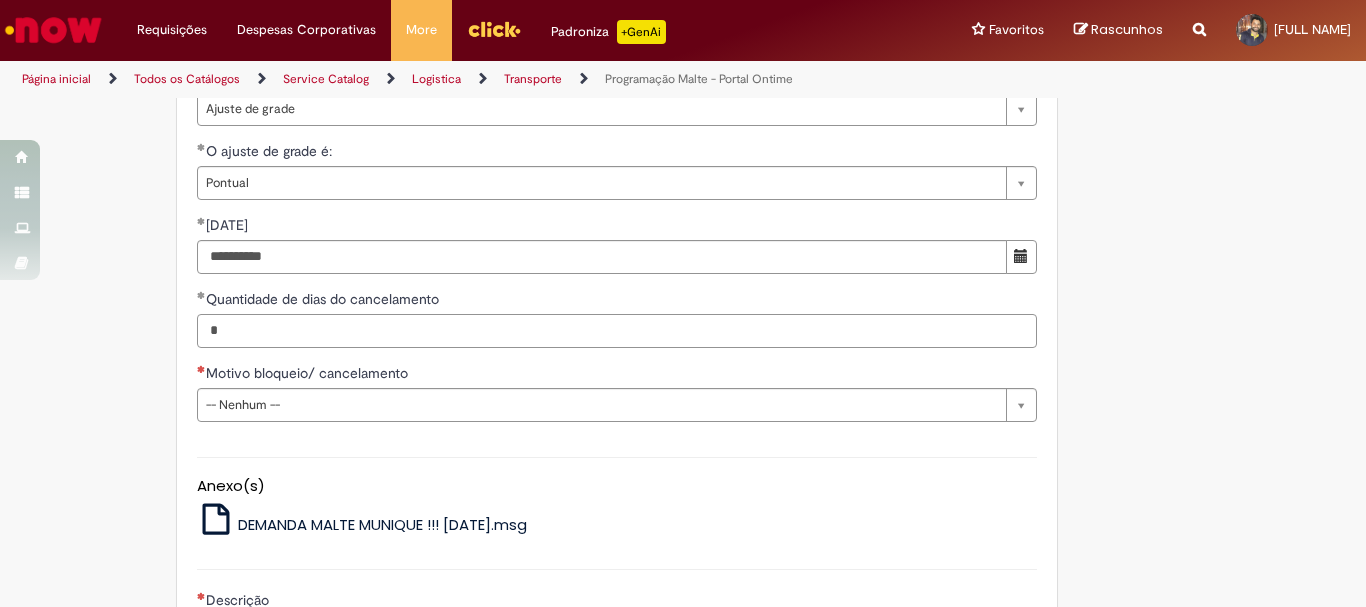 type on "*" 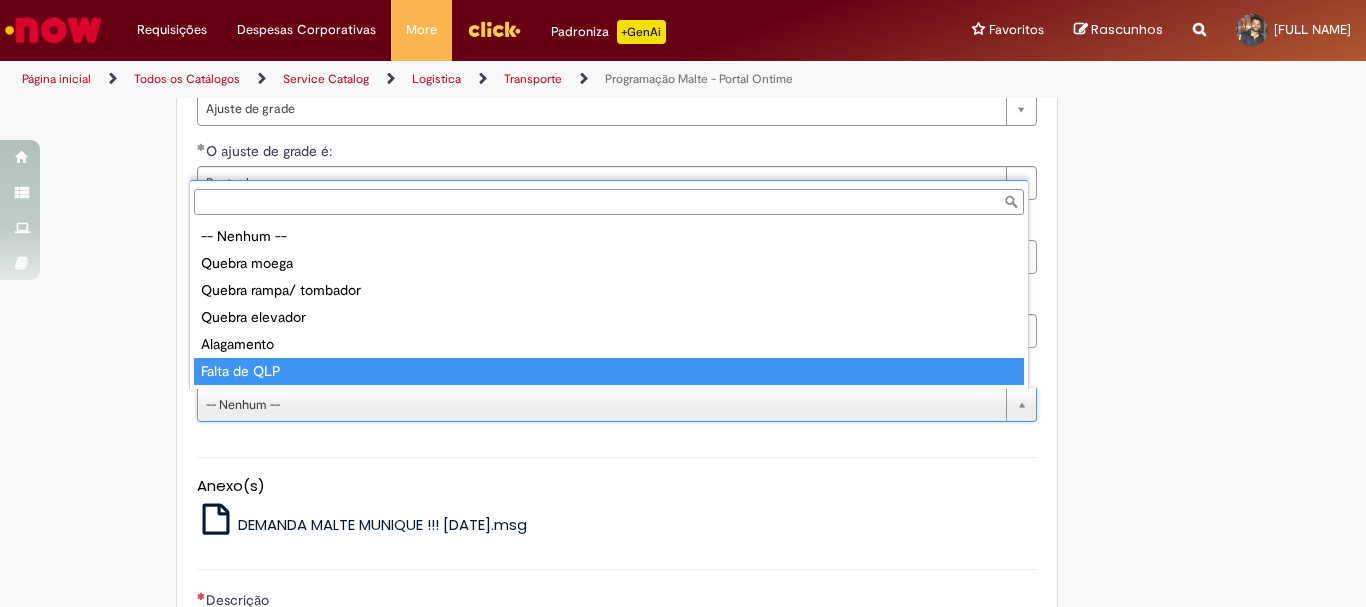 type on "**********" 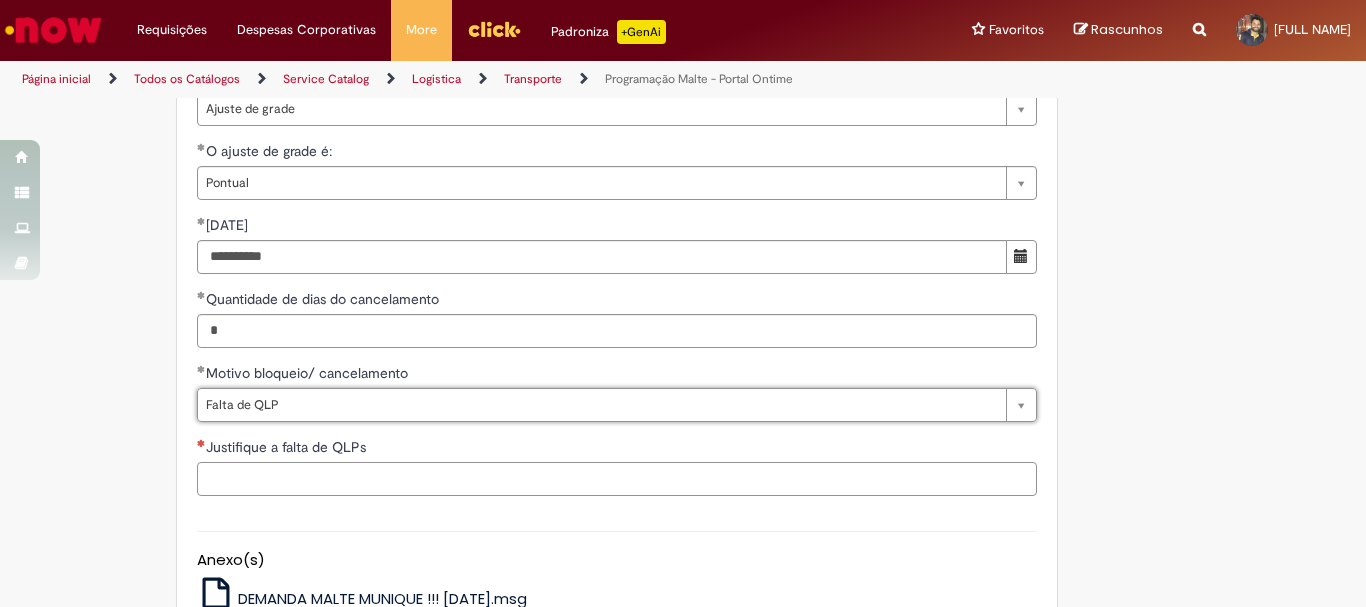 click on "Justifique a falta de QLPs" at bounding box center [617, 479] 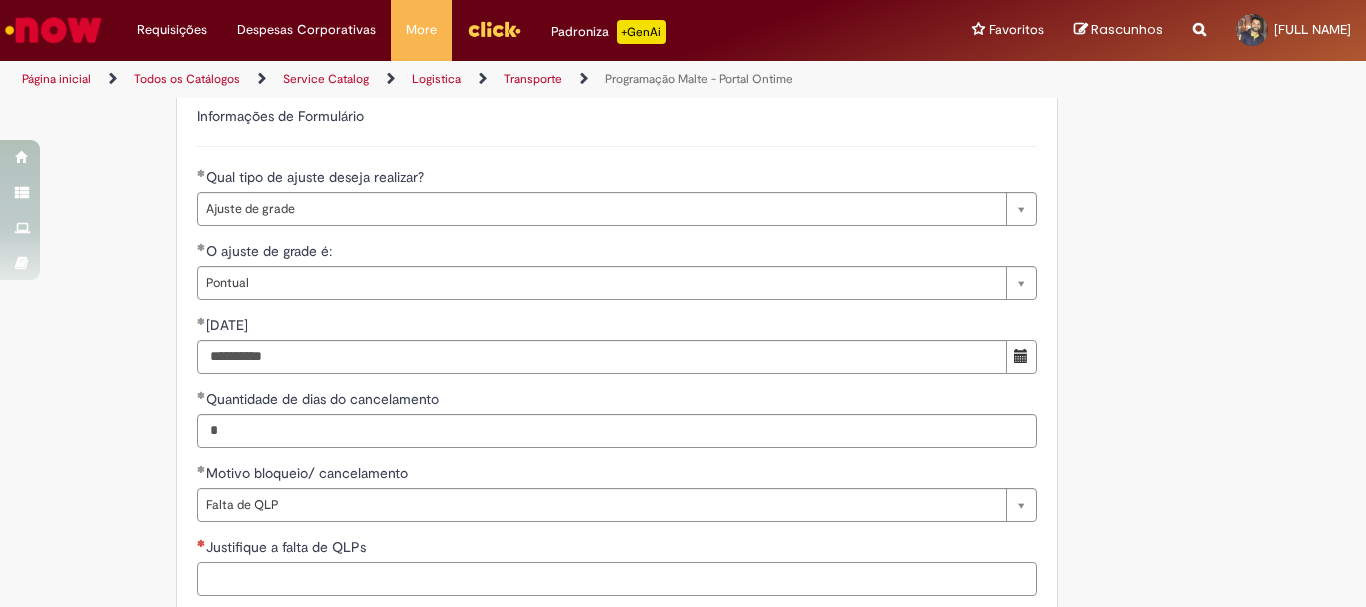 scroll, scrollTop: 900, scrollLeft: 0, axis: vertical 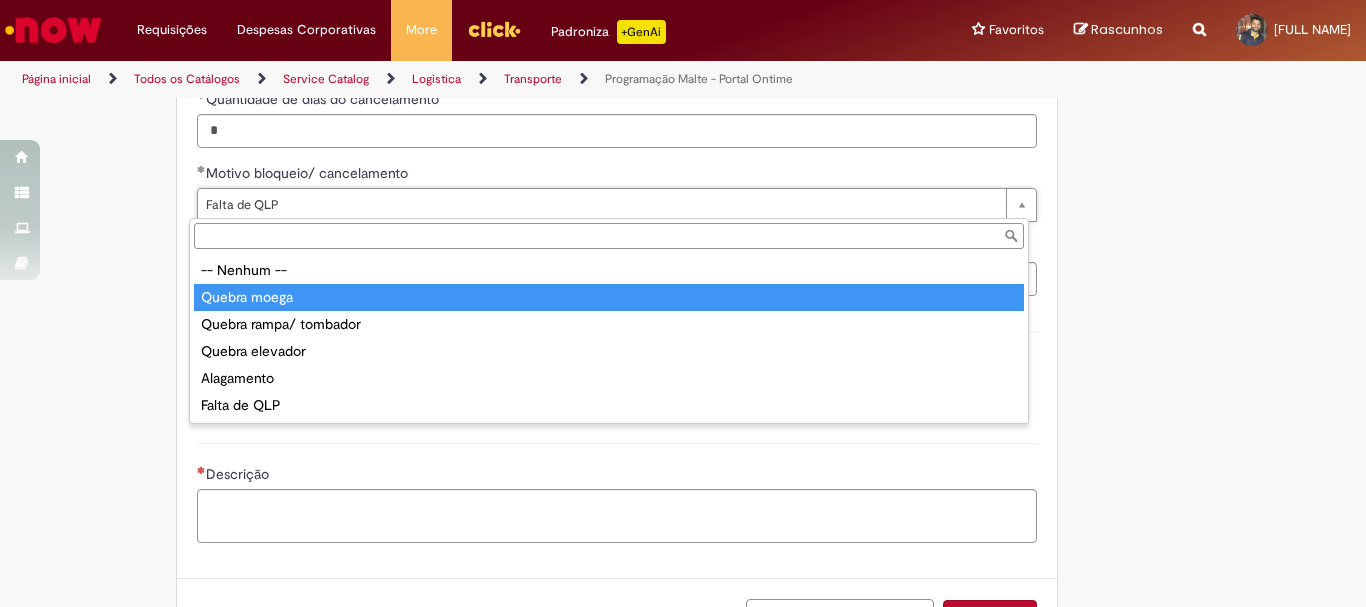 type on "**********" 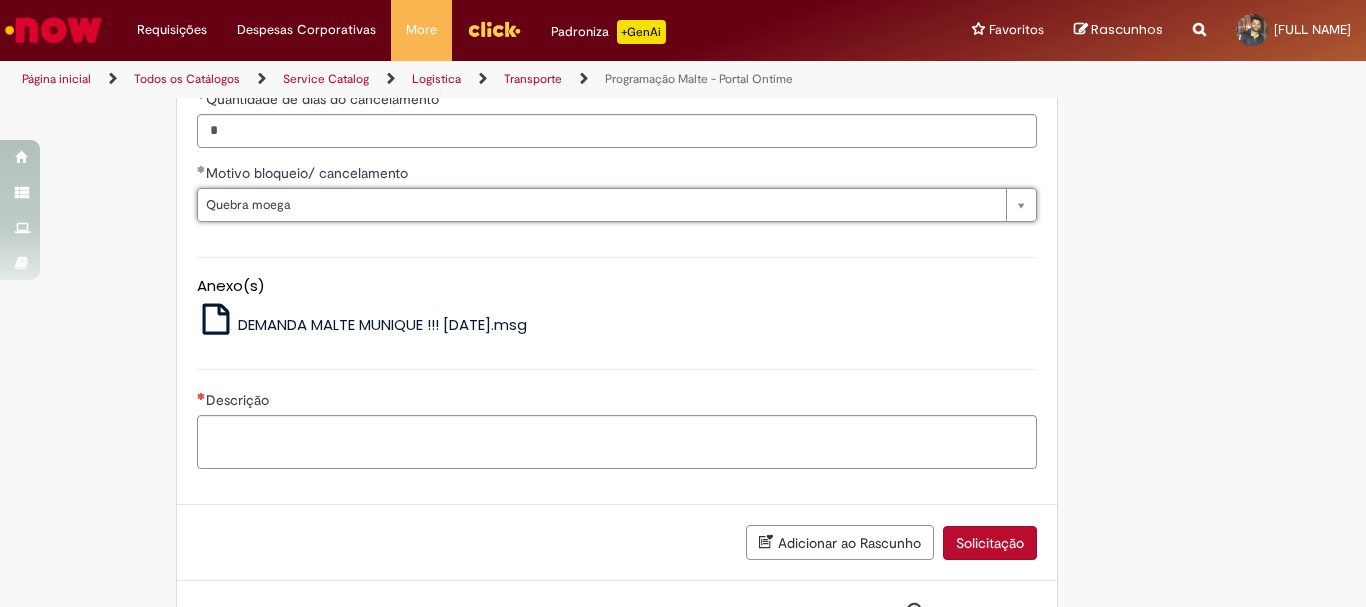 scroll, scrollTop: 0, scrollLeft: 0, axis: both 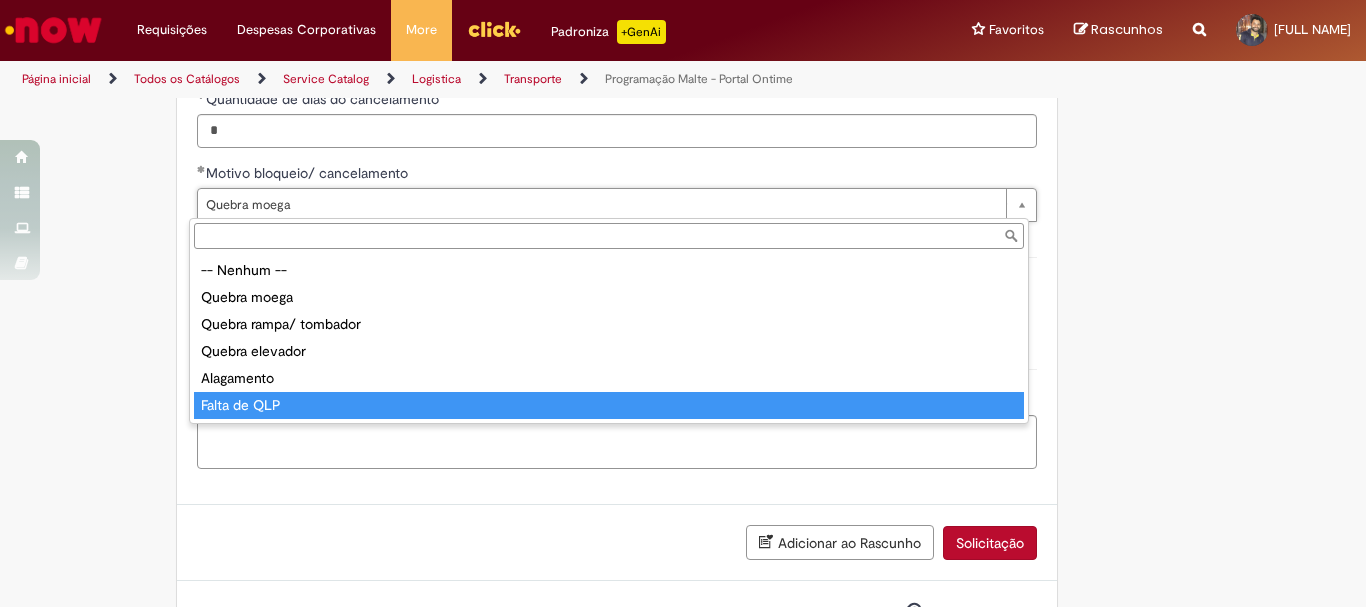 type on "**********" 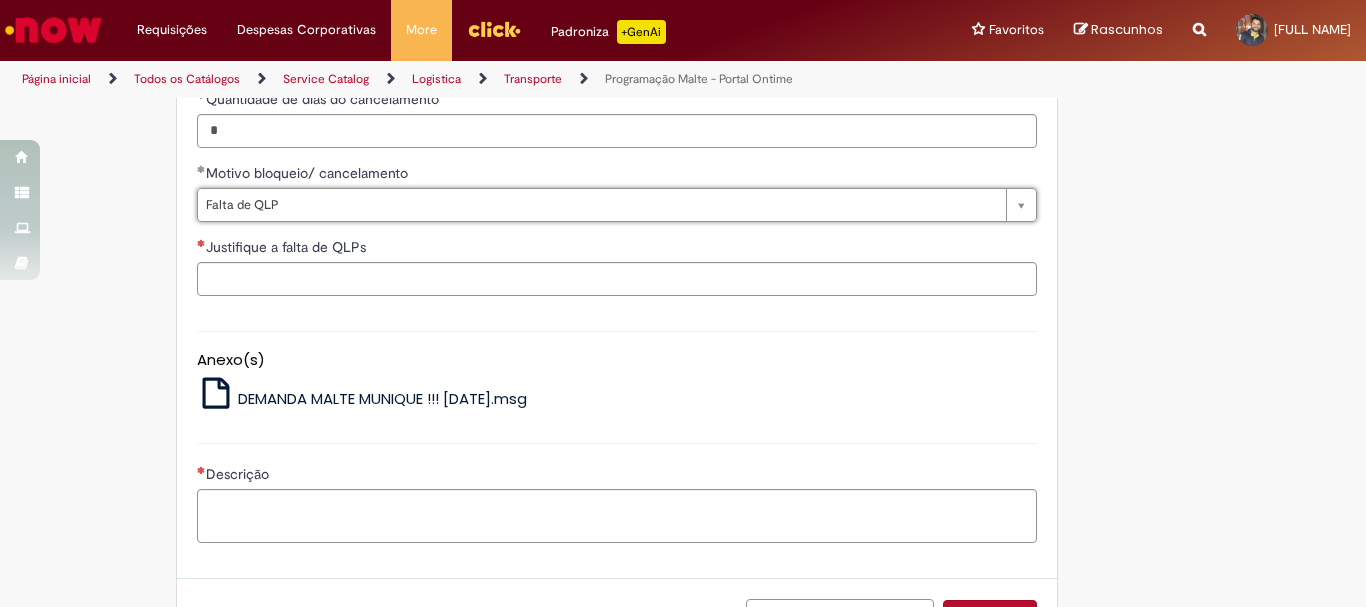 scroll, scrollTop: 0, scrollLeft: 79, axis: horizontal 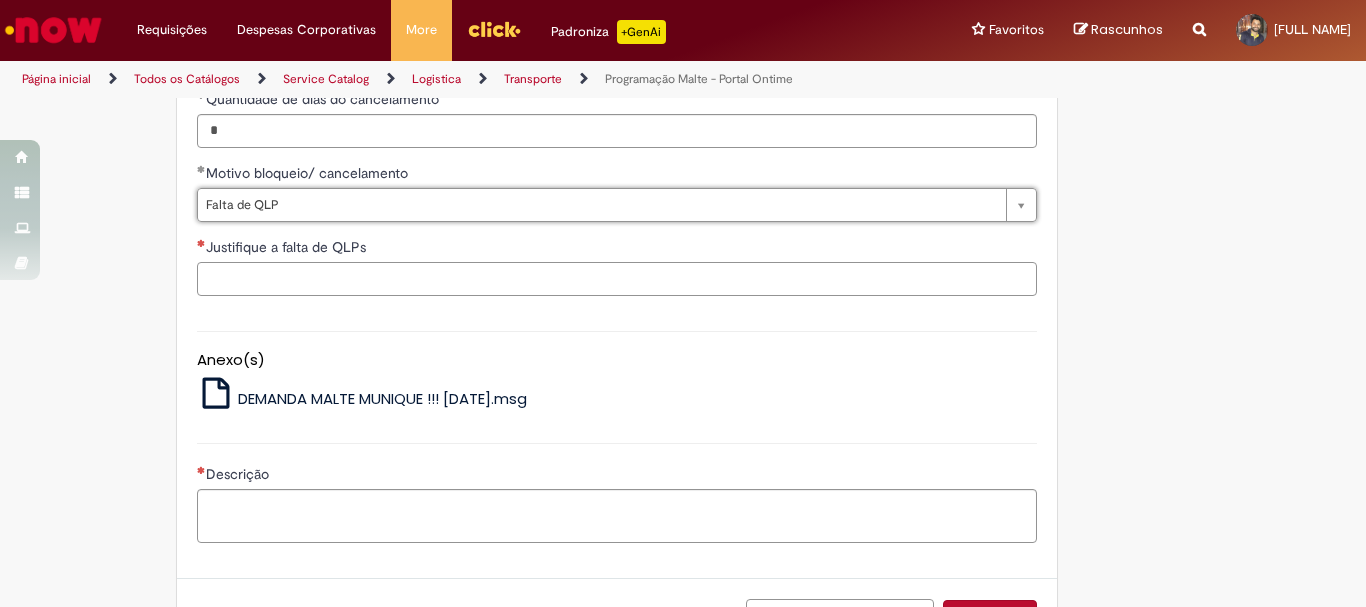 click on "Justifique a falta de QLPs" at bounding box center [617, 279] 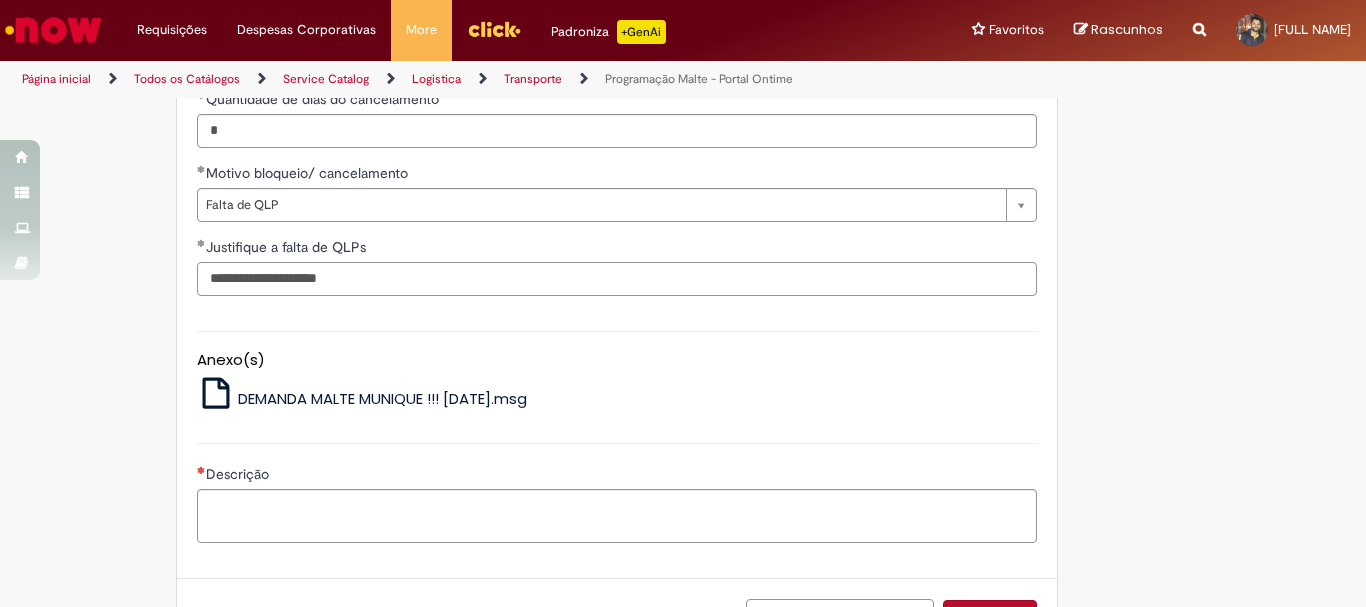 type on "**********" 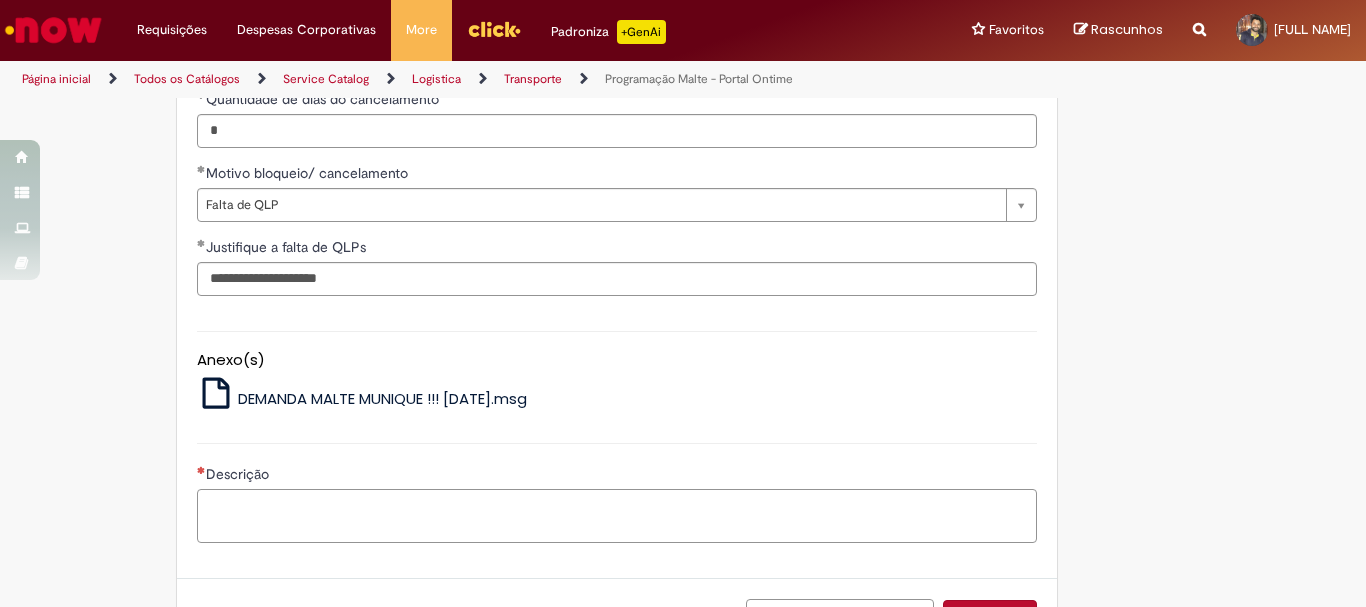 click on "Descrição" at bounding box center (617, 516) 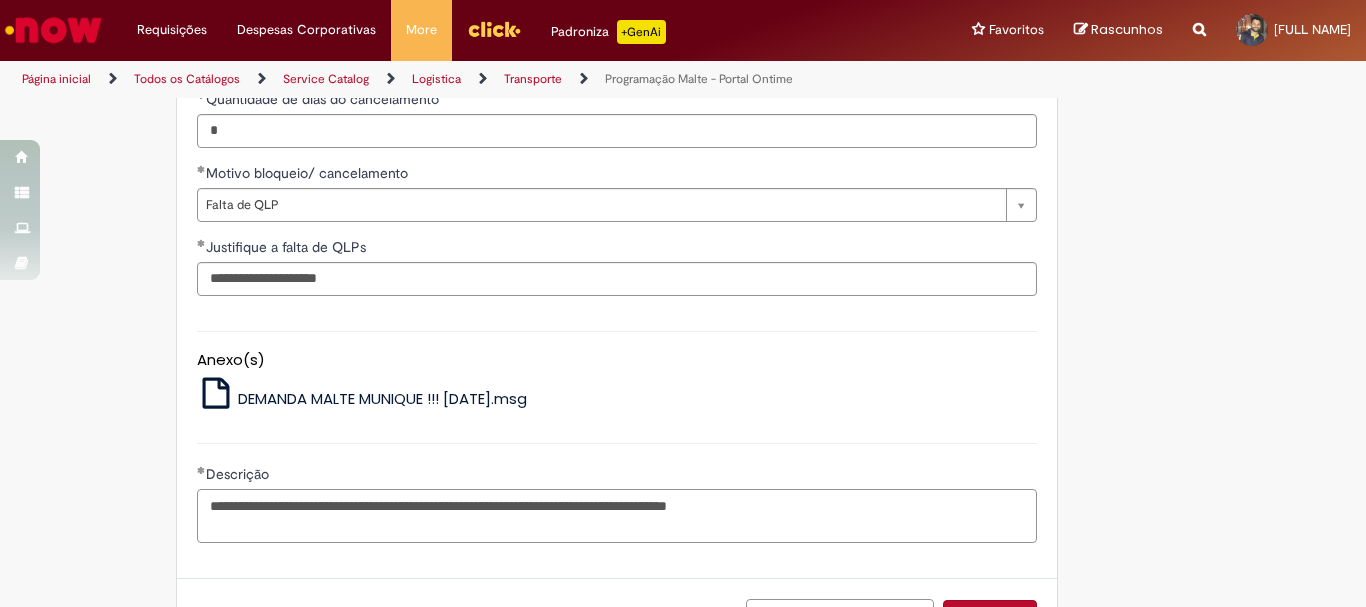type on "**********" 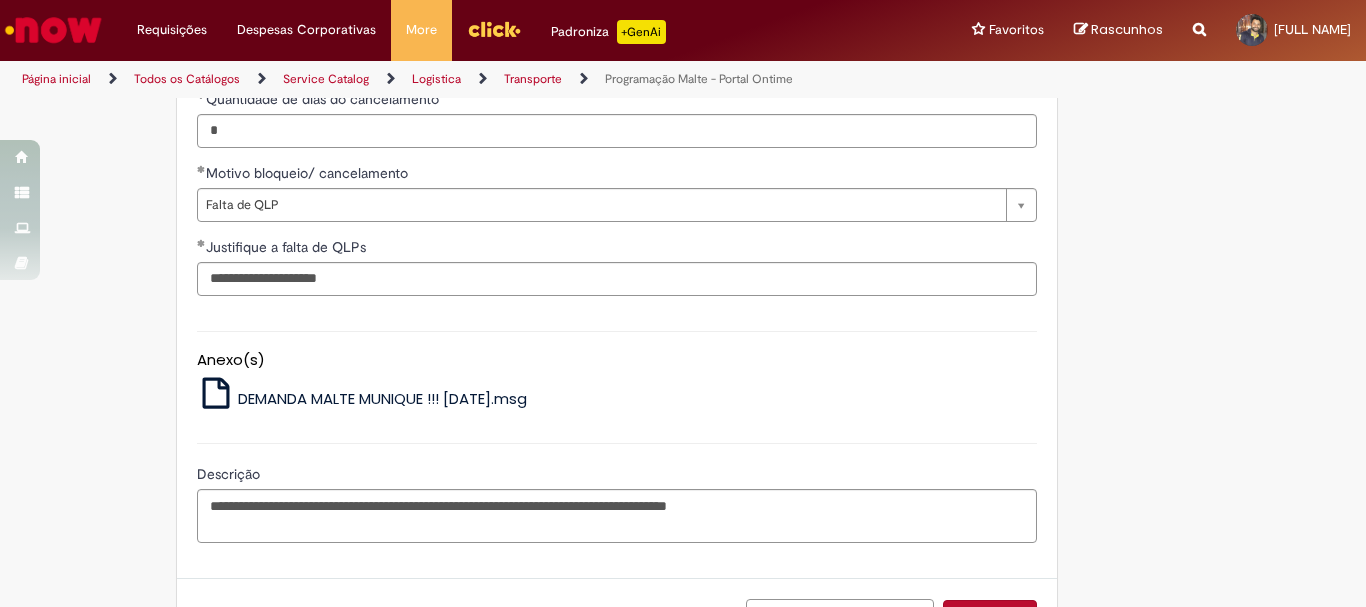 click on "Página inicial
Todos os Catálogos     Service Catalog     Logistica     Transporte       Programação Malte - Portal Ontime" at bounding box center (683, 79) 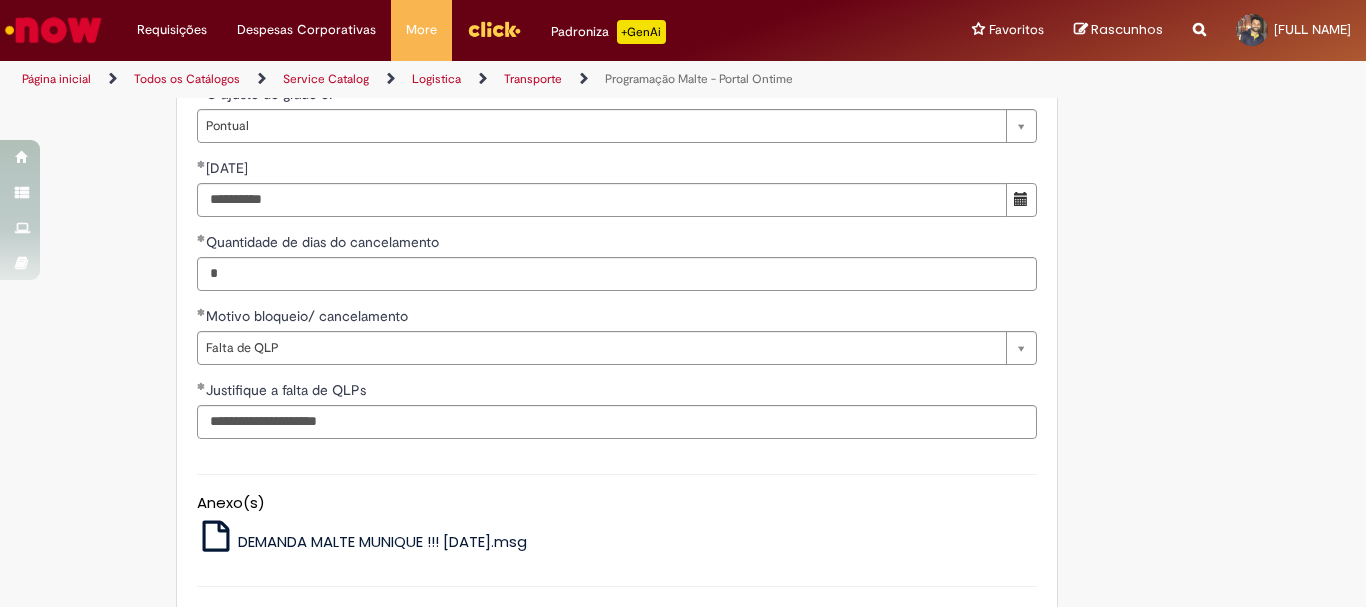 scroll, scrollTop: 1057, scrollLeft: 0, axis: vertical 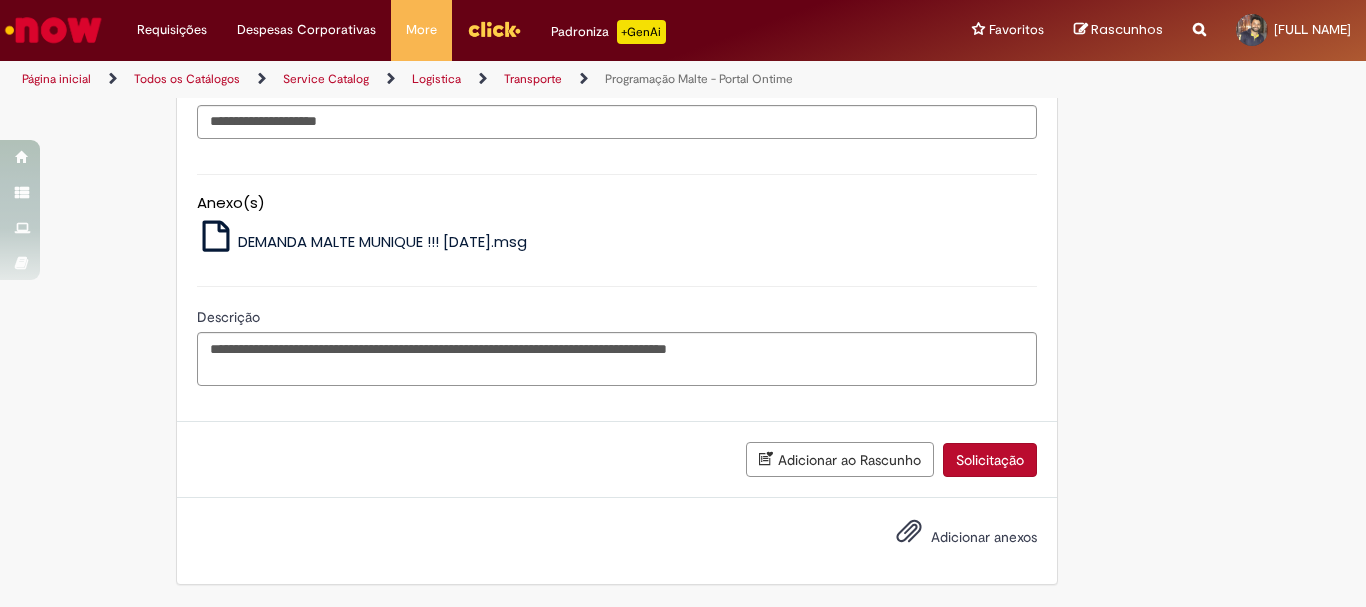 click on "Solicitação" at bounding box center [990, 460] 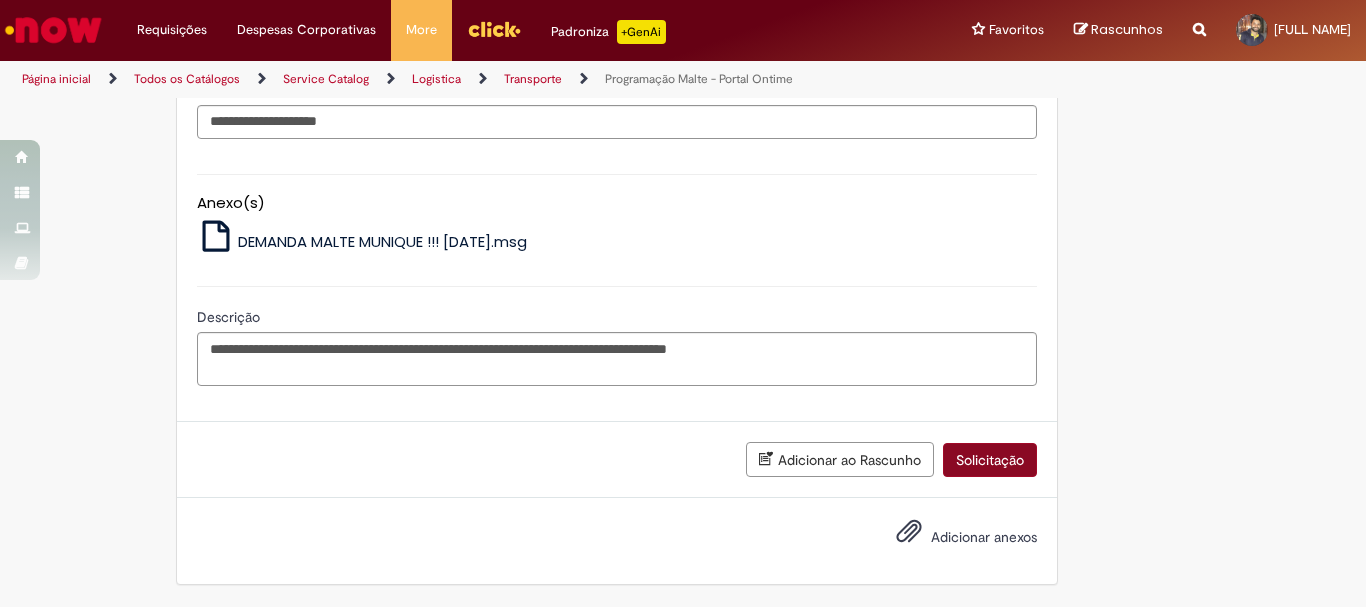 scroll, scrollTop: 1012, scrollLeft: 0, axis: vertical 